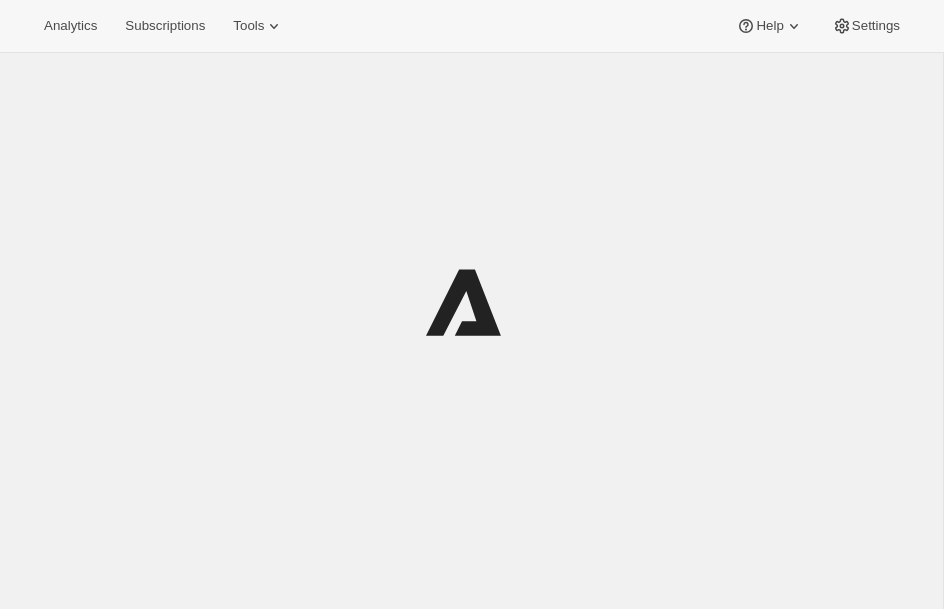 scroll, scrollTop: 0, scrollLeft: 0, axis: both 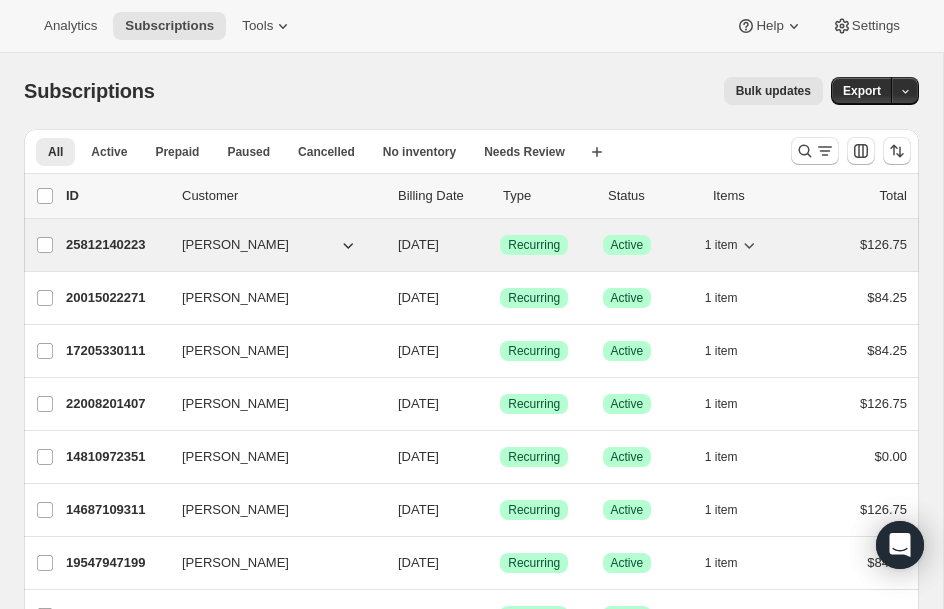 click on "25812140223" at bounding box center (116, 245) 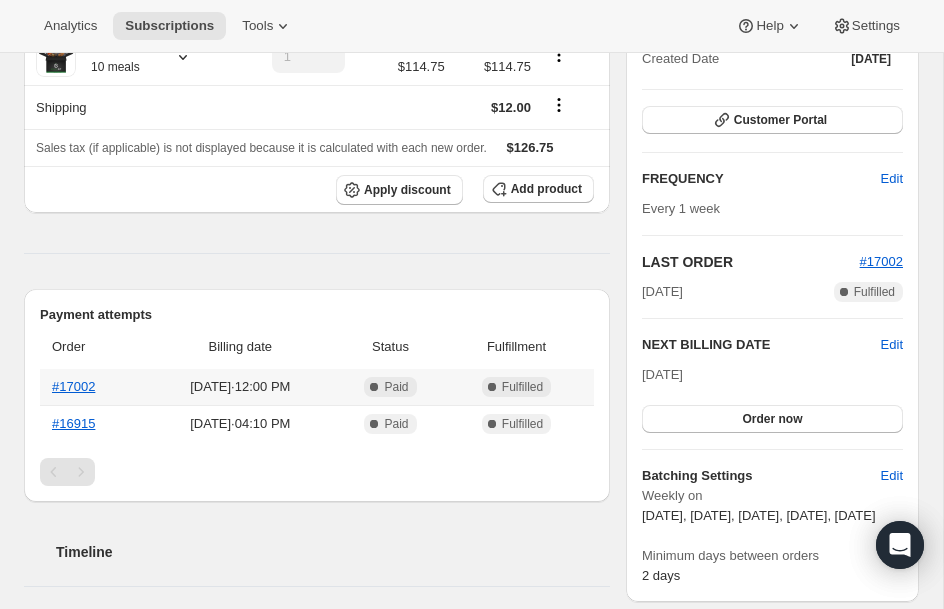scroll, scrollTop: 280, scrollLeft: 0, axis: vertical 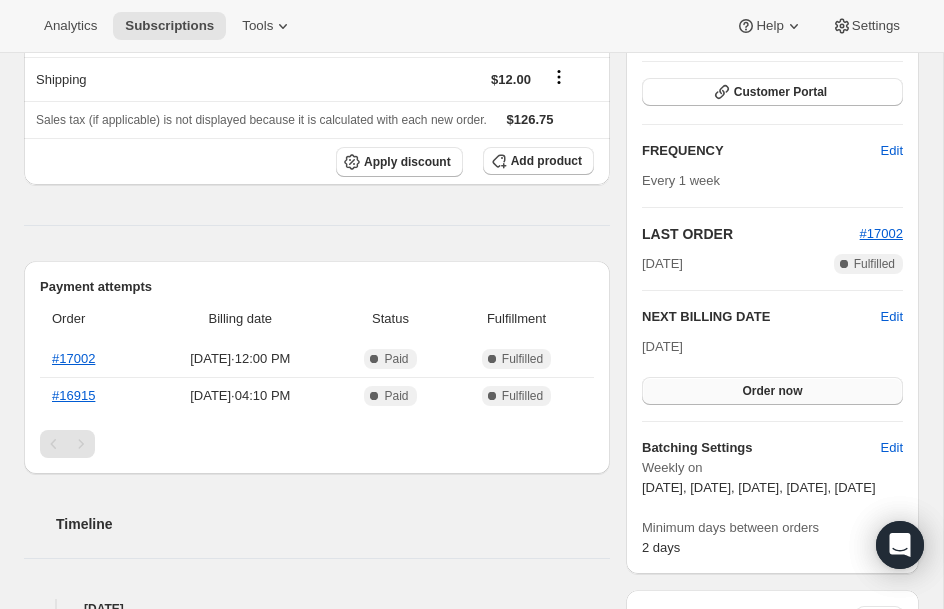 click on "Order now" at bounding box center [772, 391] 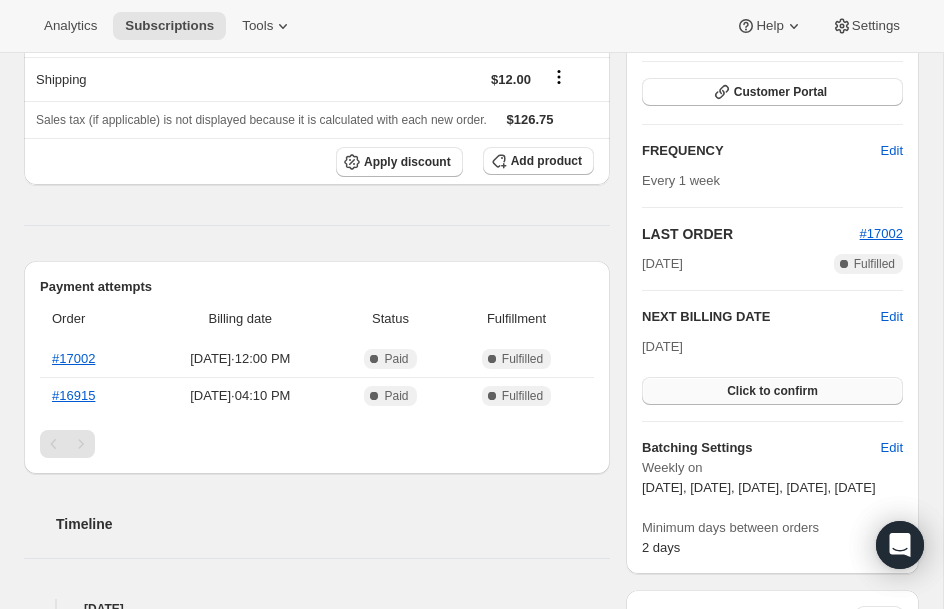 click on "Click to confirm" at bounding box center (772, 391) 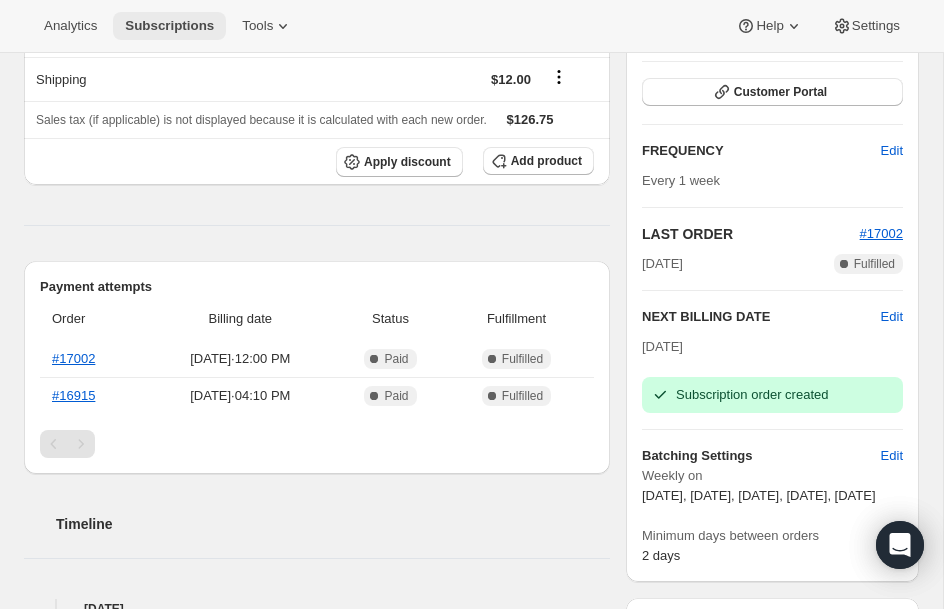 click on "Subscriptions" at bounding box center (169, 26) 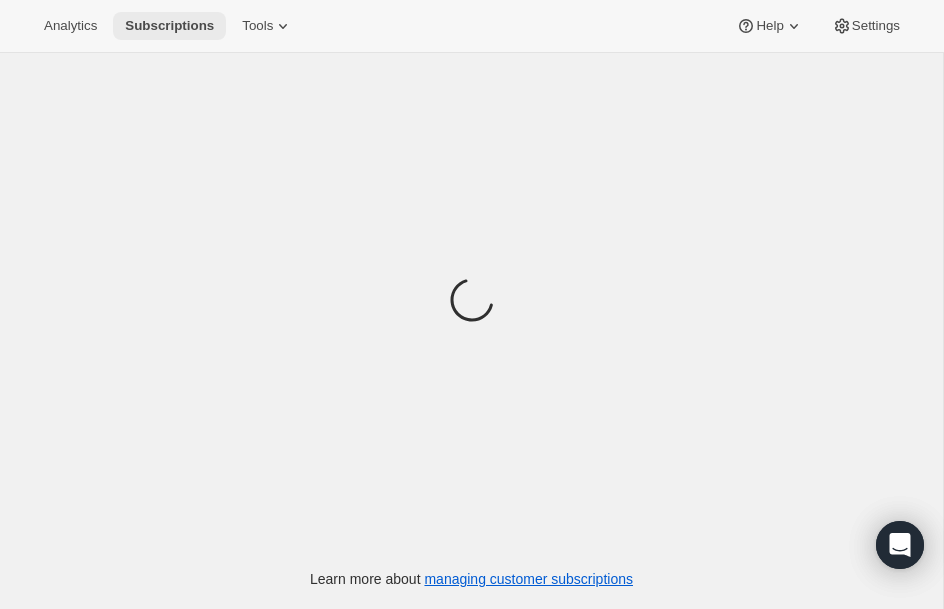 scroll, scrollTop: 0, scrollLeft: 0, axis: both 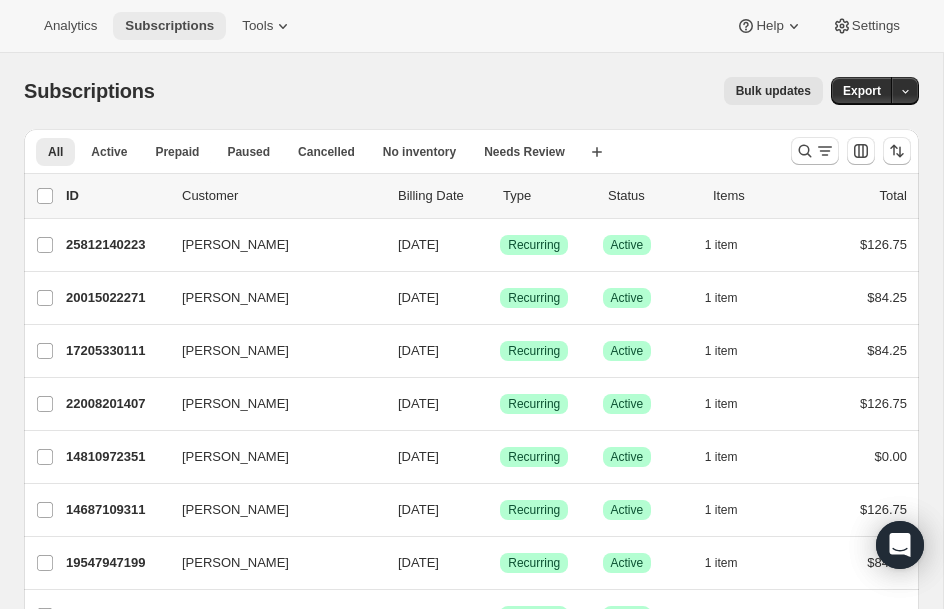 type 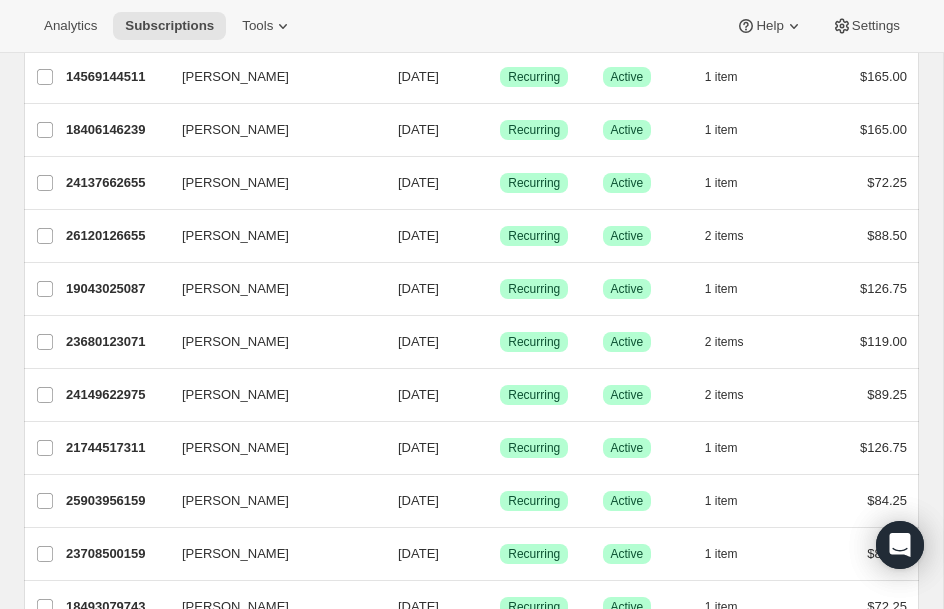 scroll, scrollTop: 1480, scrollLeft: 0, axis: vertical 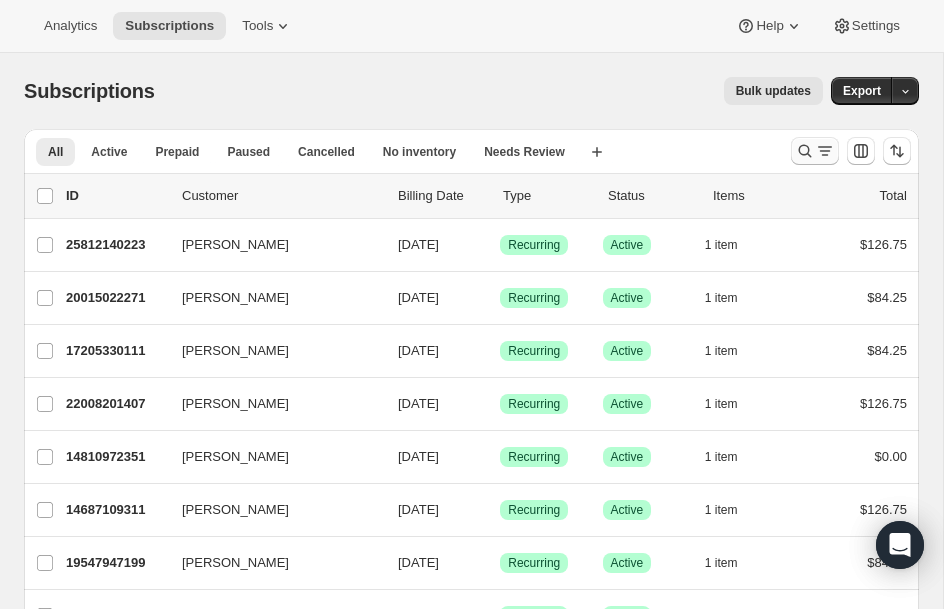 click 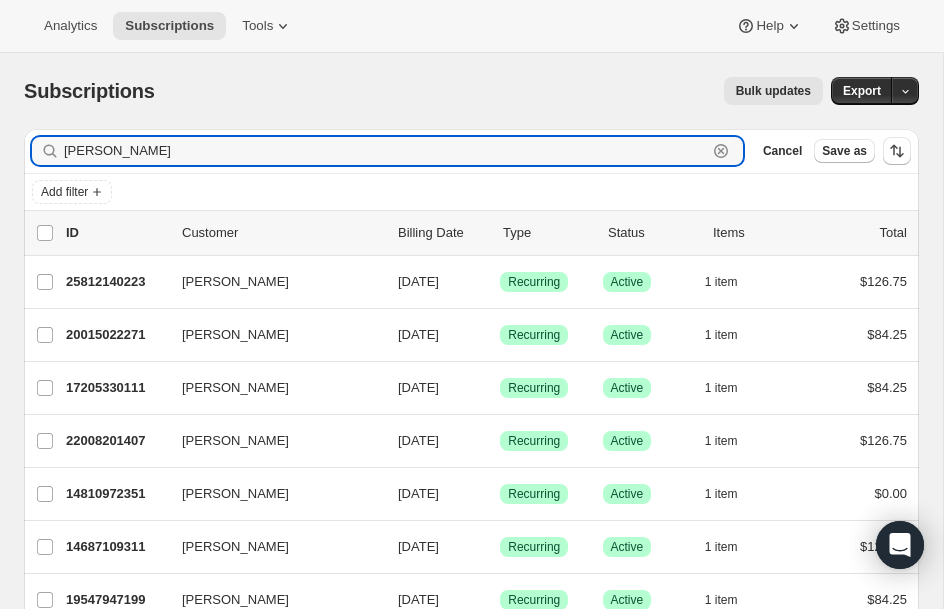 type on "bryan" 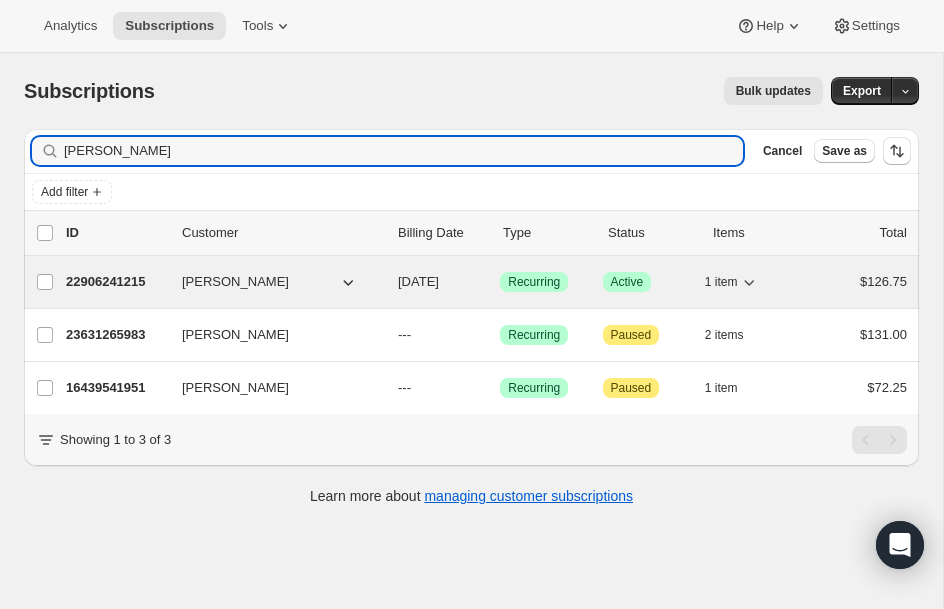 click on "22906241215 Bryan Vidal 08/01/2025 Success Recurring Success Active 1   item $126.75" at bounding box center [486, 282] 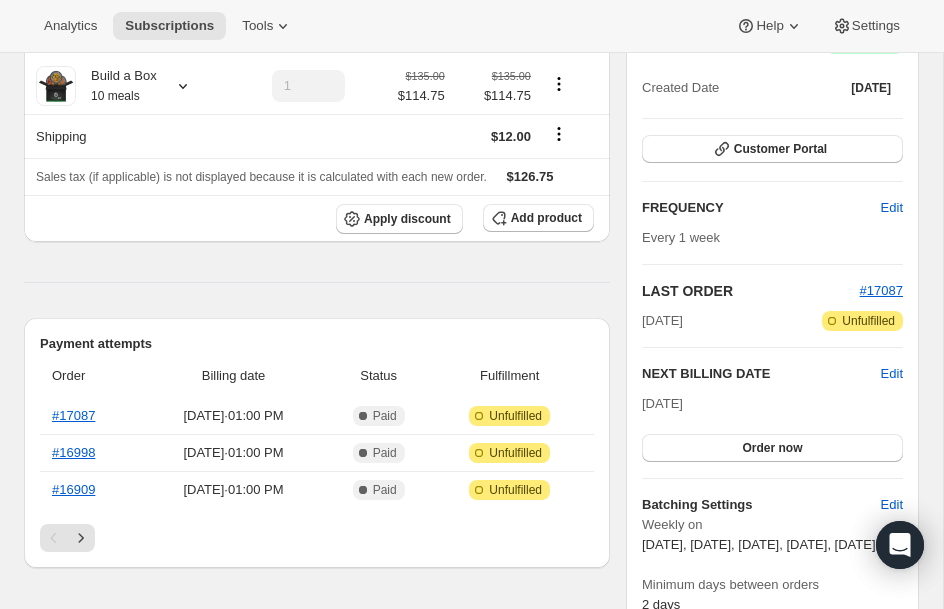 scroll, scrollTop: 224, scrollLeft: 0, axis: vertical 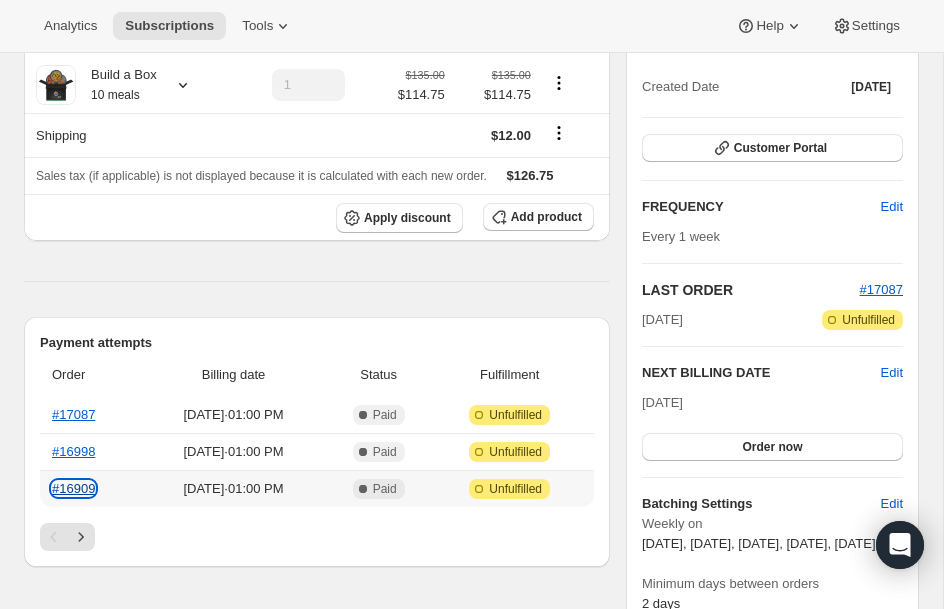 click on "#16909" at bounding box center (73, 488) 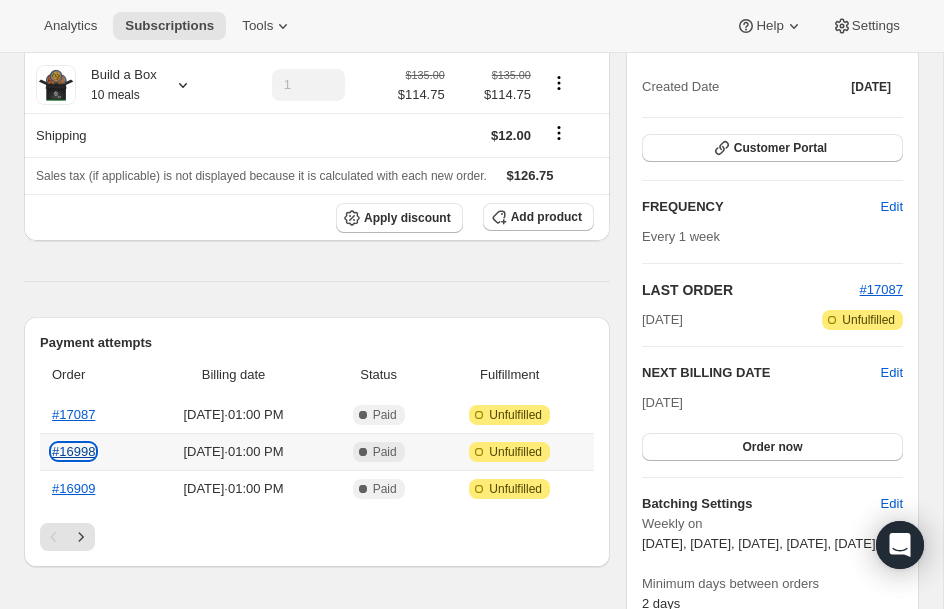 click on "#16998" at bounding box center [73, 451] 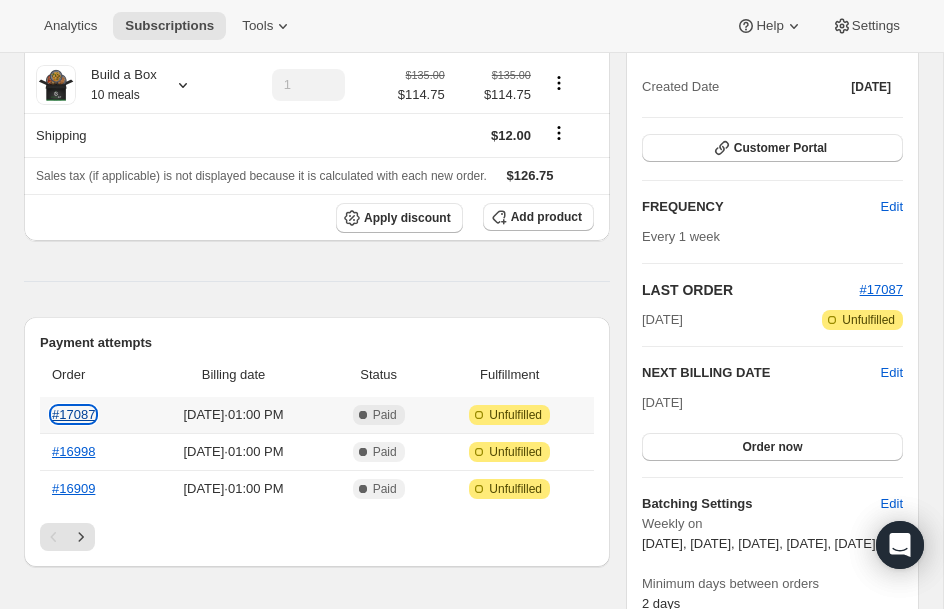 click on "#17087" at bounding box center [73, 414] 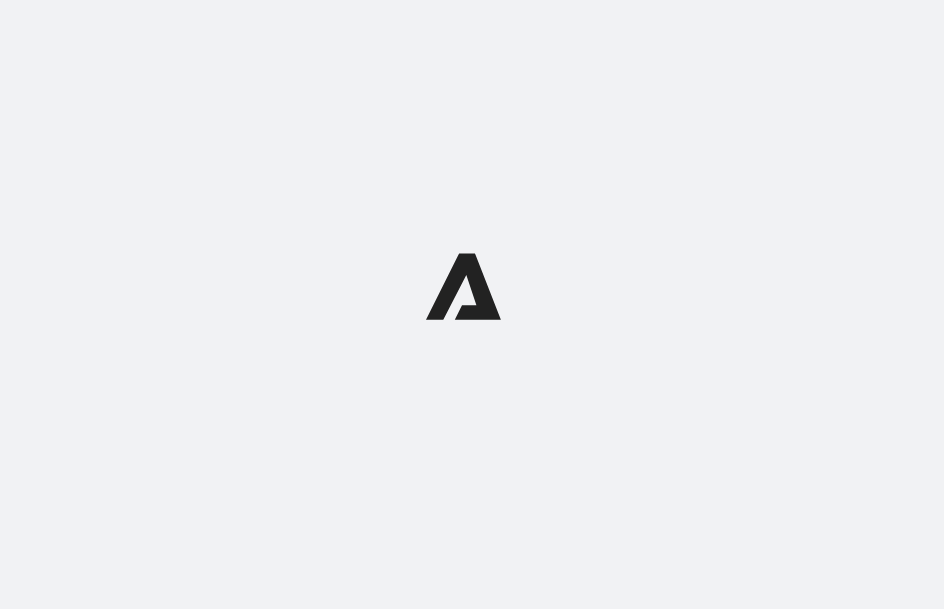 scroll, scrollTop: 0, scrollLeft: 0, axis: both 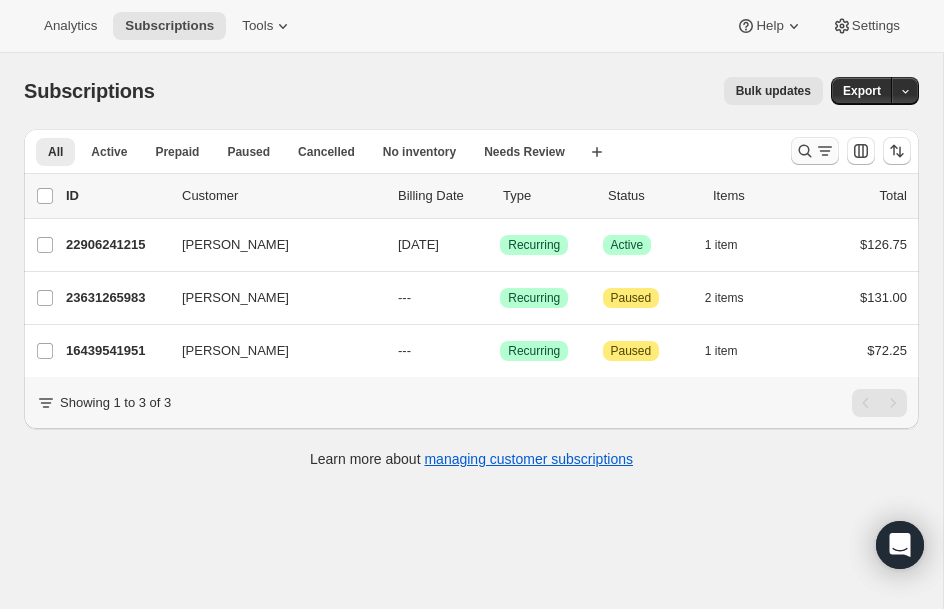 click 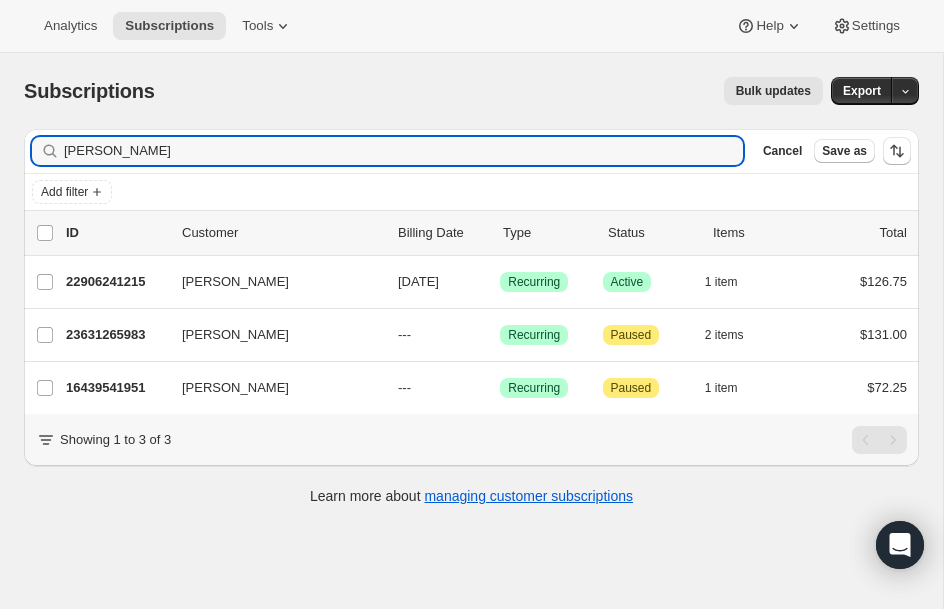 drag, startPoint x: 210, startPoint y: 151, endPoint x: -156, endPoint y: 131, distance: 366.54605 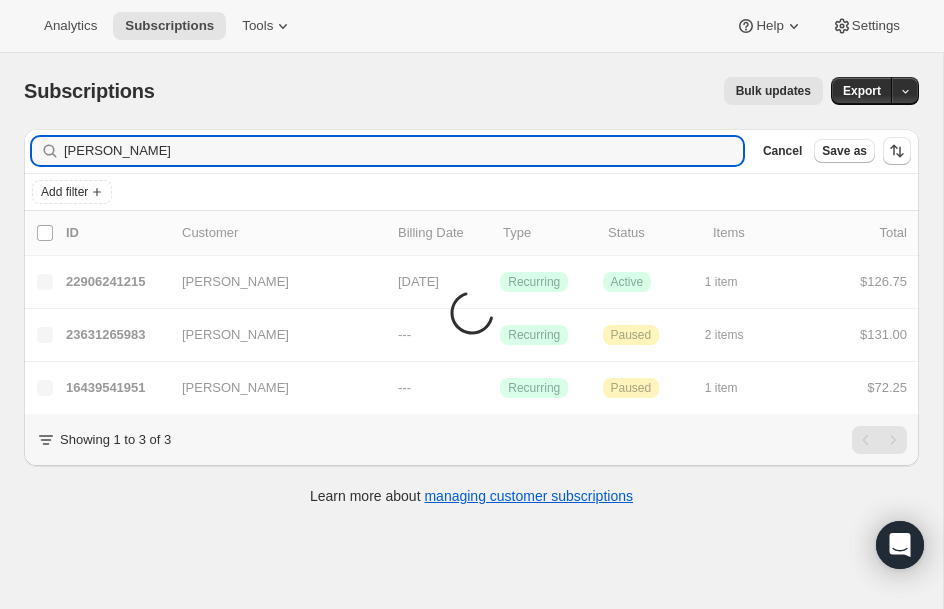 type on "[PERSON_NAME]" 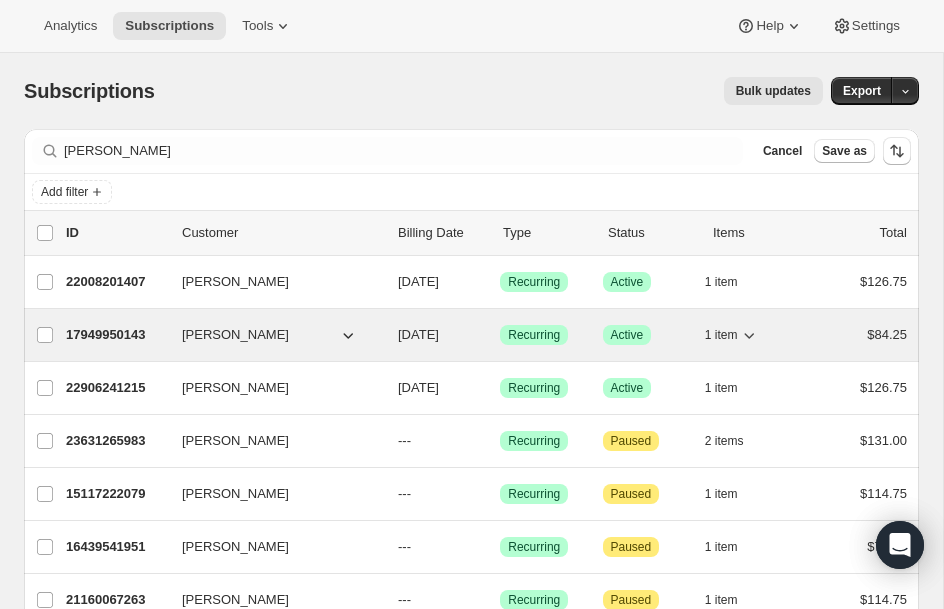 click on "17949950143" at bounding box center [116, 335] 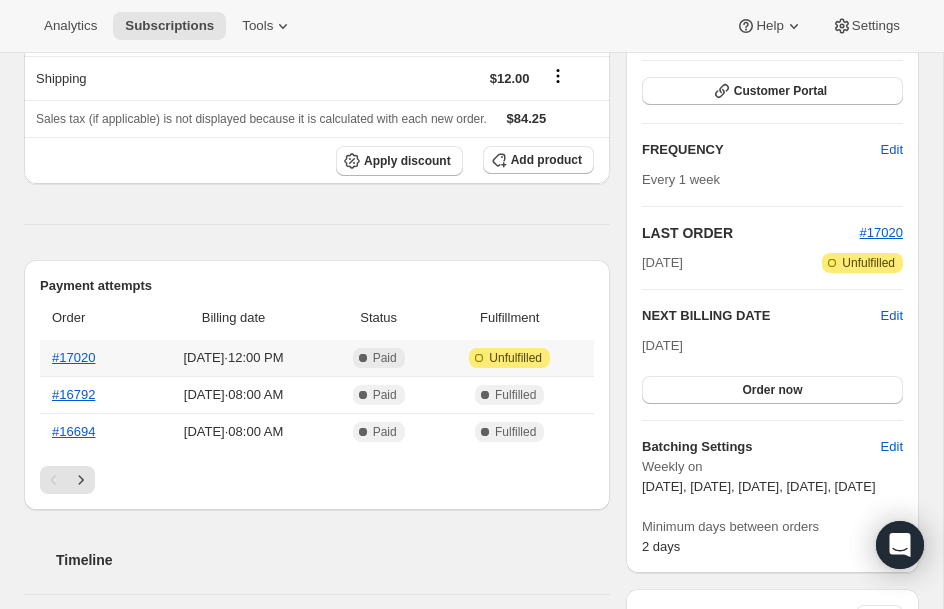 scroll, scrollTop: 280, scrollLeft: 0, axis: vertical 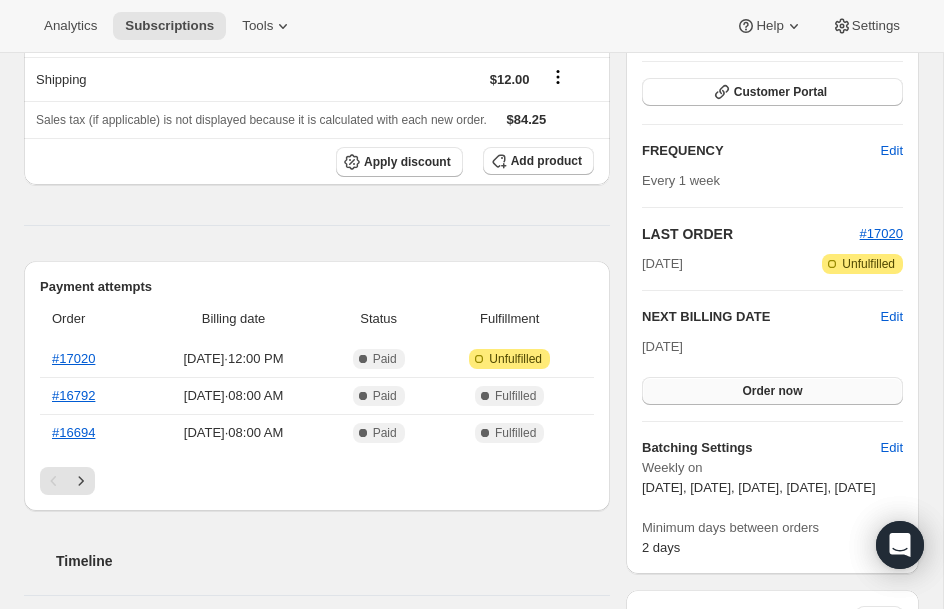 click on "Order now" at bounding box center (772, 391) 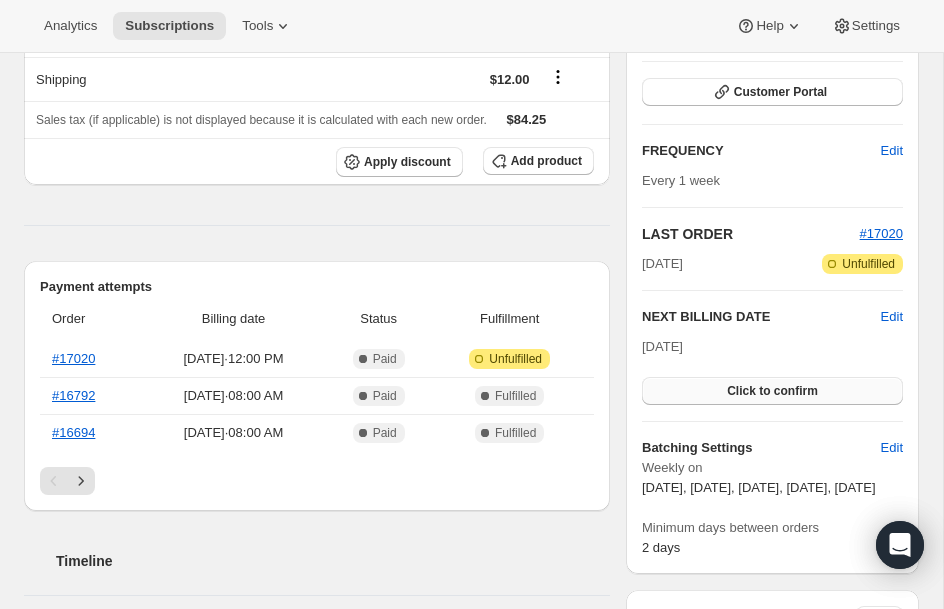 click on "Click to confirm" at bounding box center (772, 391) 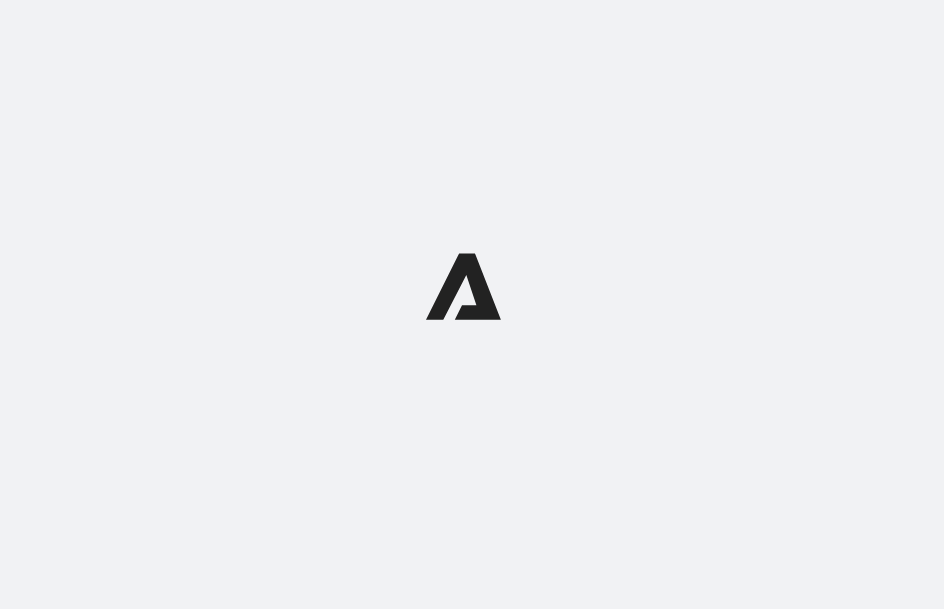 scroll, scrollTop: 0, scrollLeft: 0, axis: both 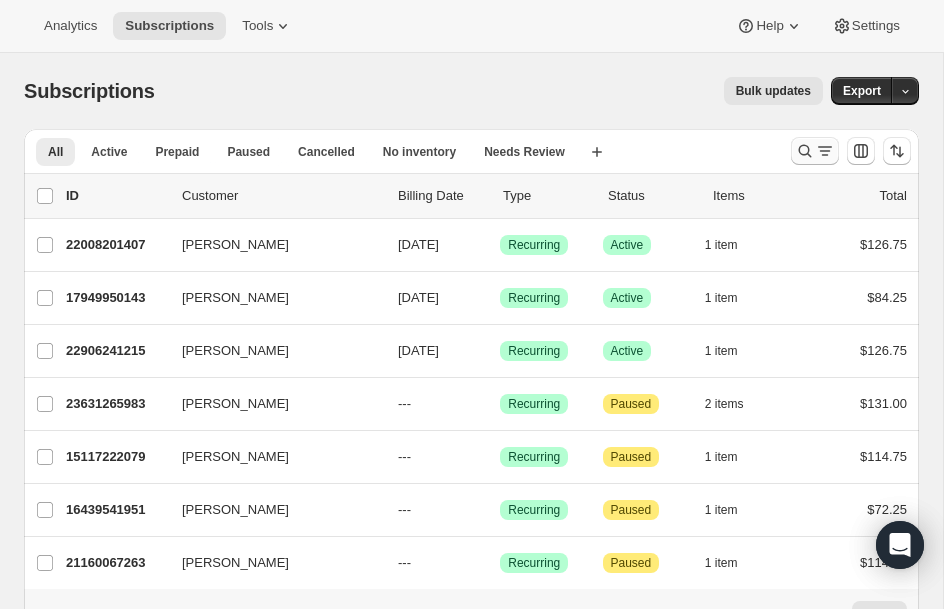 click 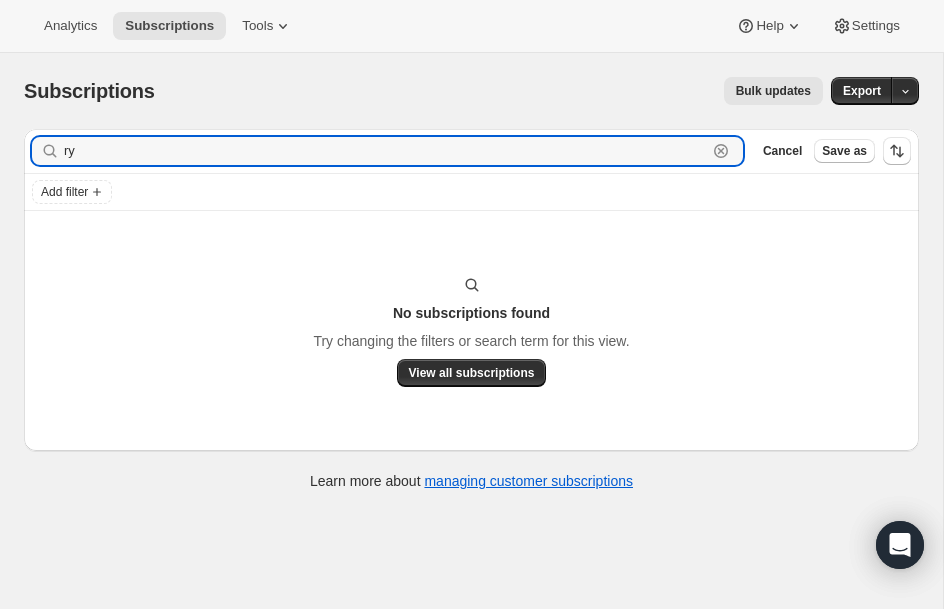 type on "r" 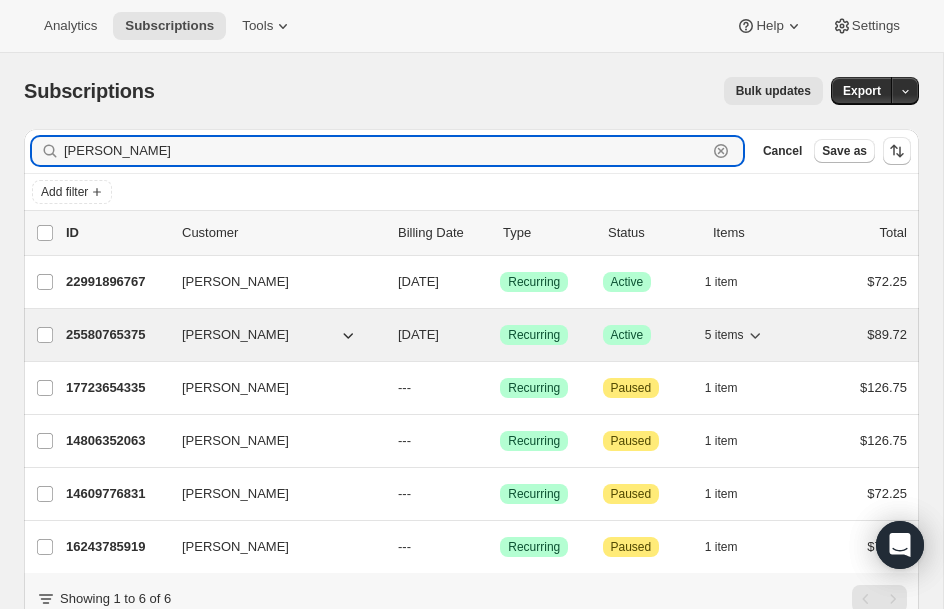 type on "jessica" 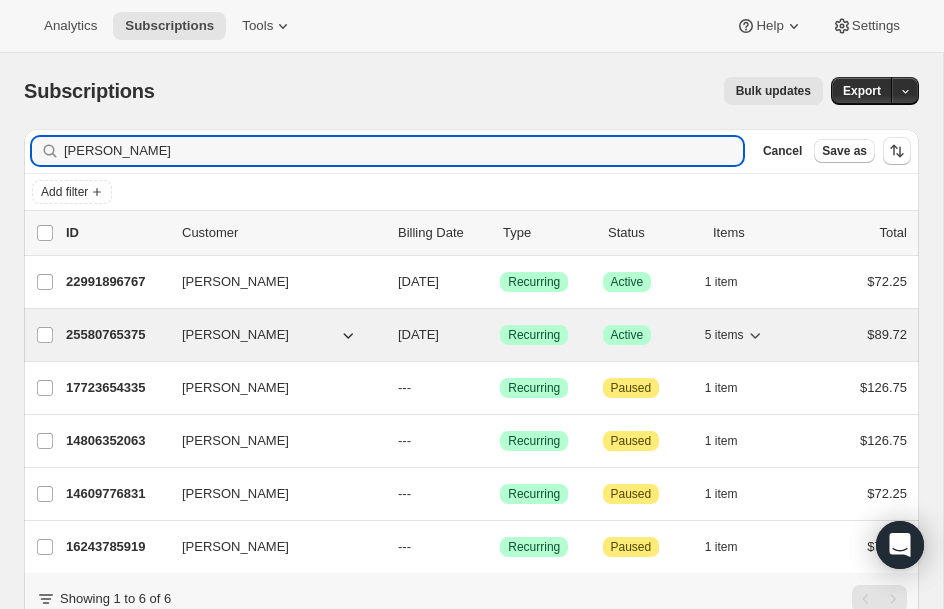 click on "25580765375 Jessica Prinzi 08/01/2025 Success Recurring Success Active 5   items $89.72" at bounding box center (486, 335) 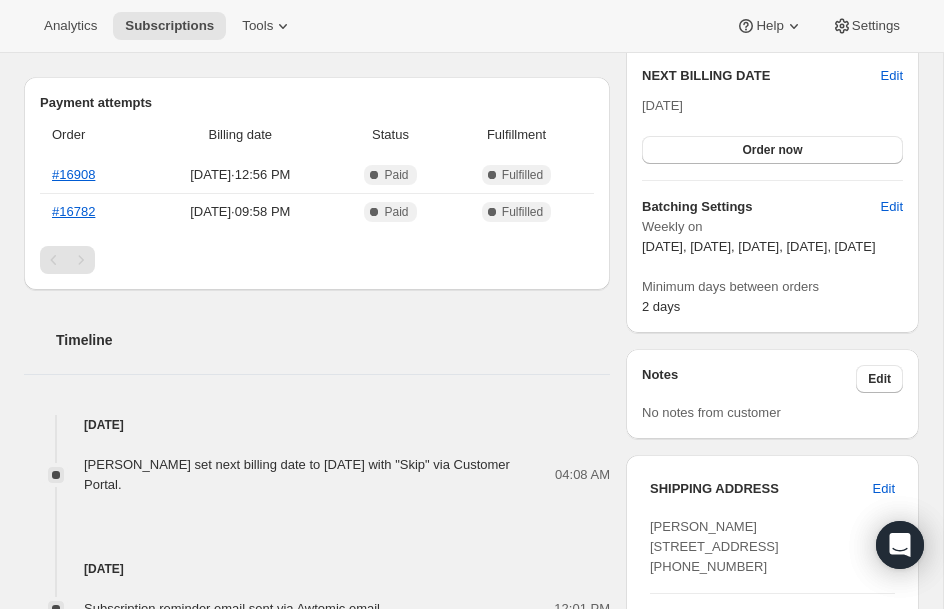 scroll, scrollTop: 520, scrollLeft: 0, axis: vertical 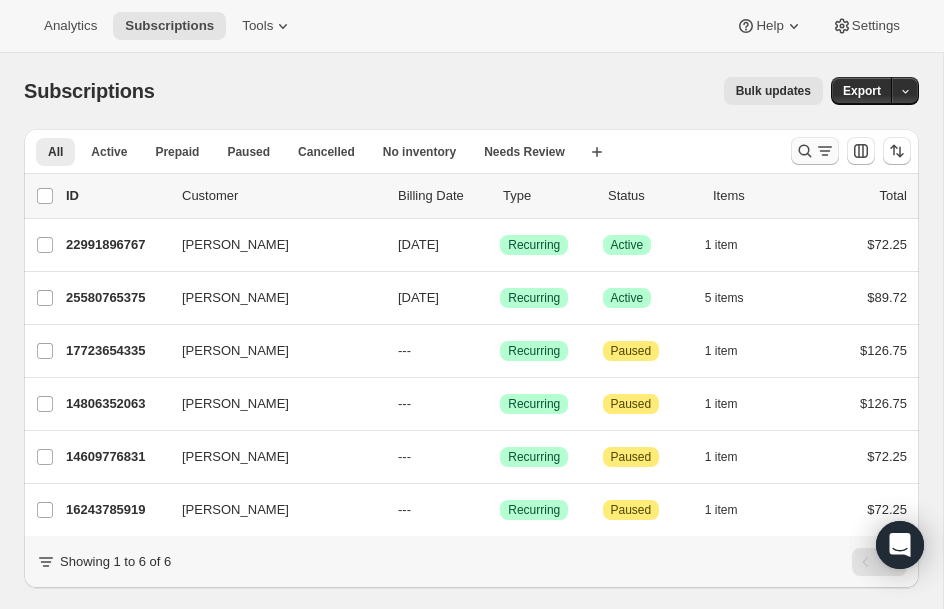 click at bounding box center [815, 151] 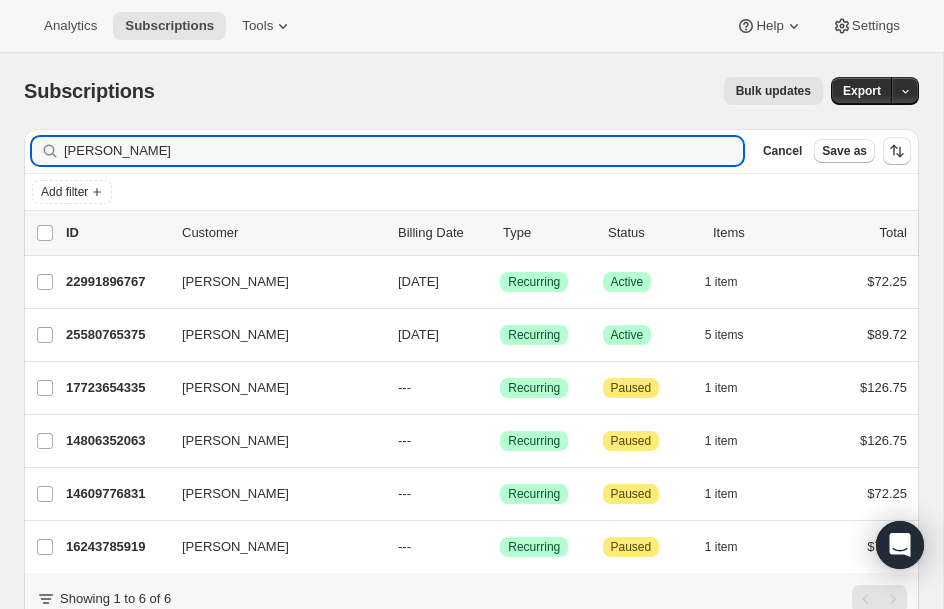 drag, startPoint x: 125, startPoint y: 159, endPoint x: -70, endPoint y: 118, distance: 199.26364 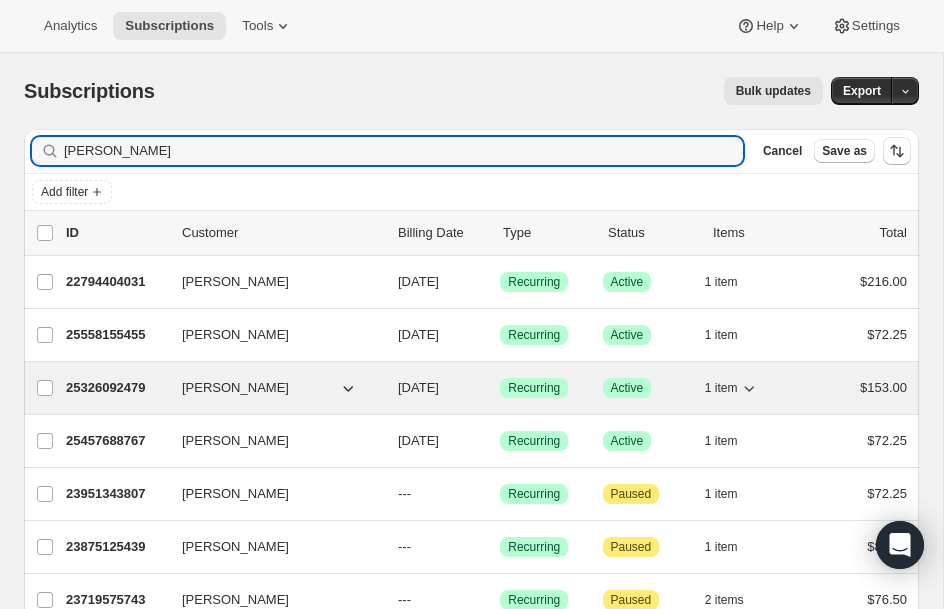 type on "joseph" 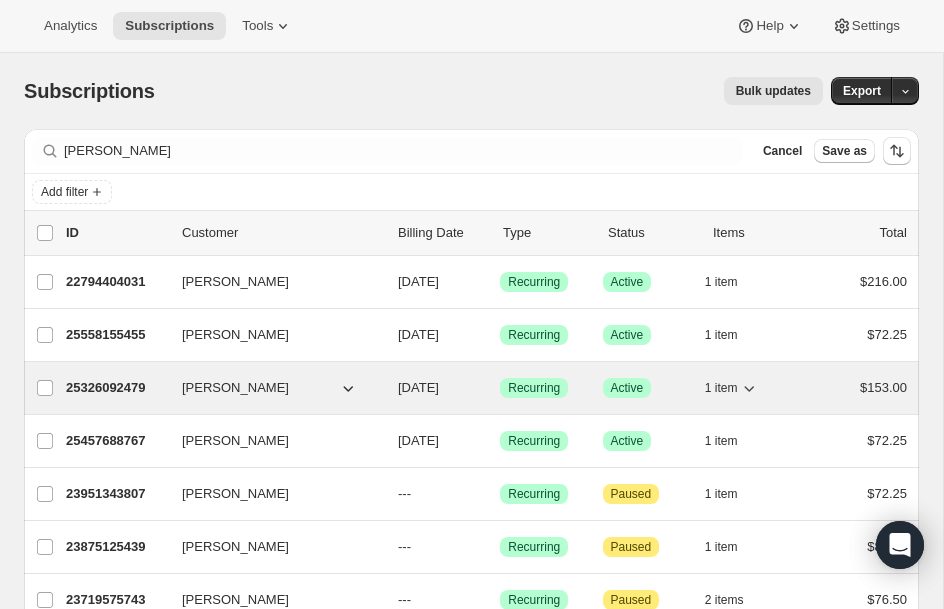 click on "25326092479 Joseph Gonzalez 08/01/2025 Success Recurring Success Active 1   item $153.00" at bounding box center [486, 388] 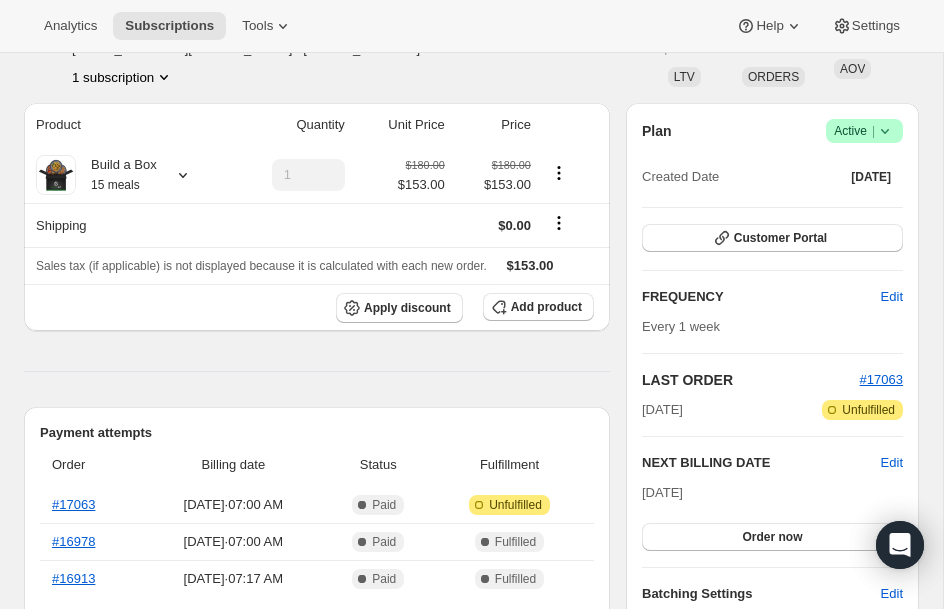 scroll, scrollTop: 120, scrollLeft: 0, axis: vertical 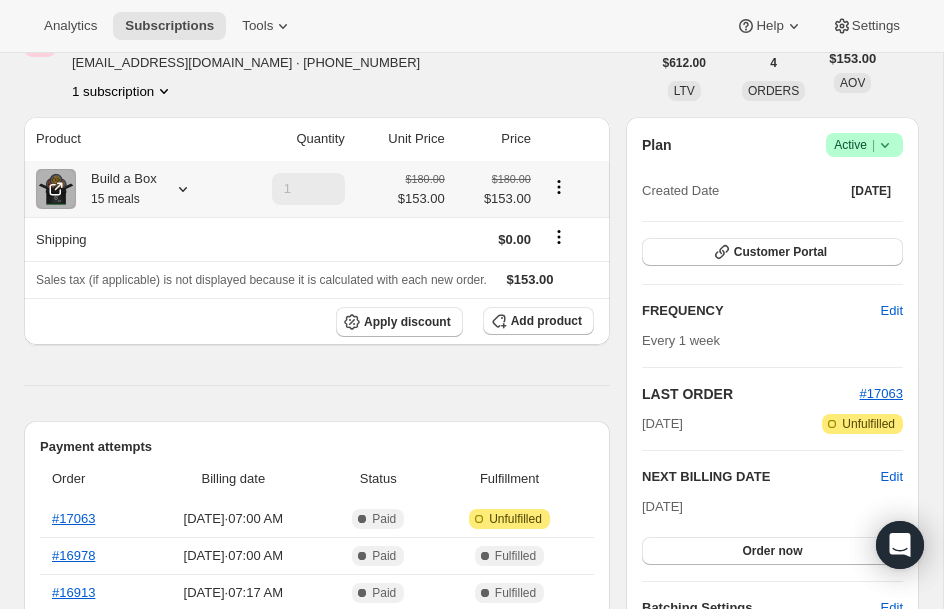 click on "15 meals" at bounding box center (115, 199) 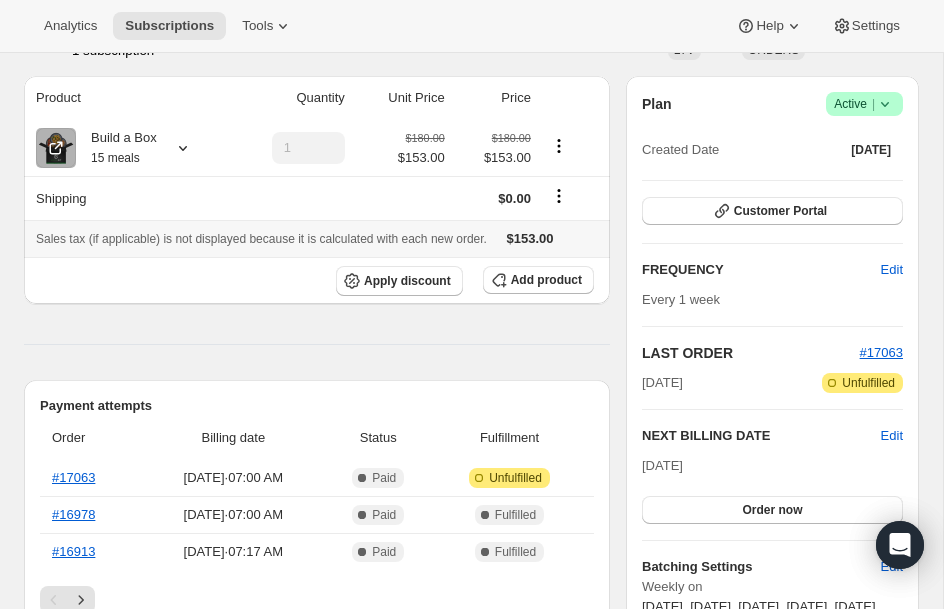 scroll, scrollTop: 160, scrollLeft: 0, axis: vertical 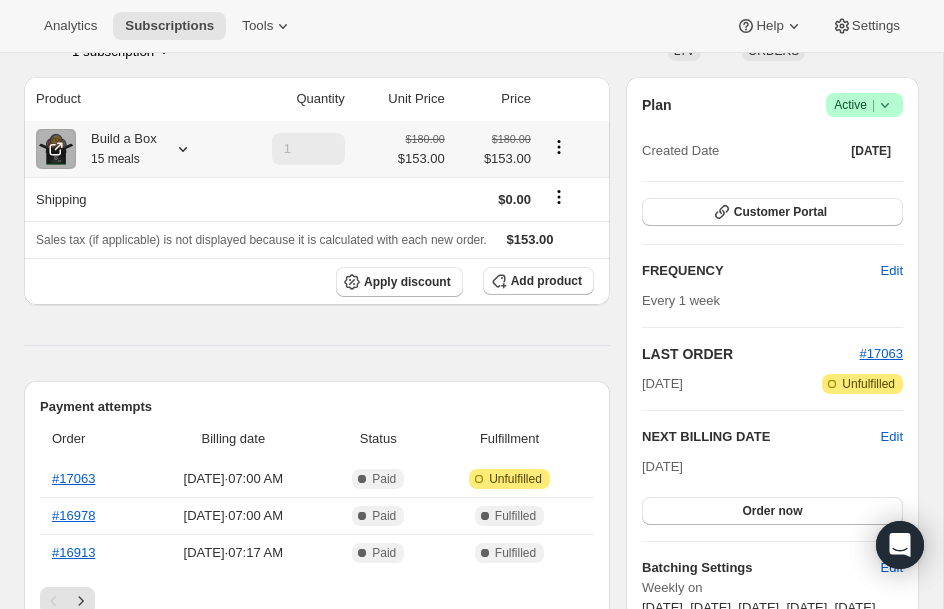 click on "Build a Box 15 meals" at bounding box center (125, 149) 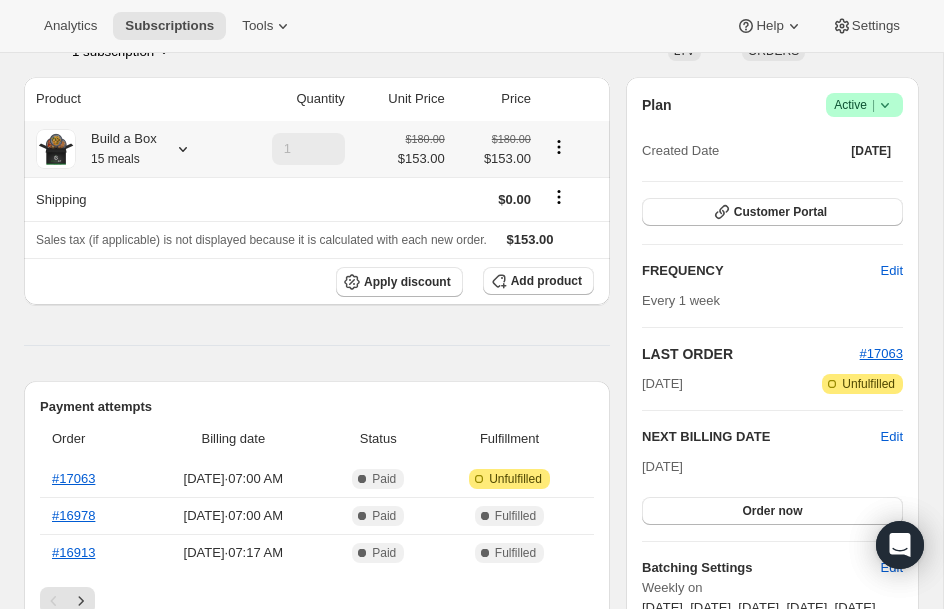 click on "Build a Box 15 meals" at bounding box center (116, 149) 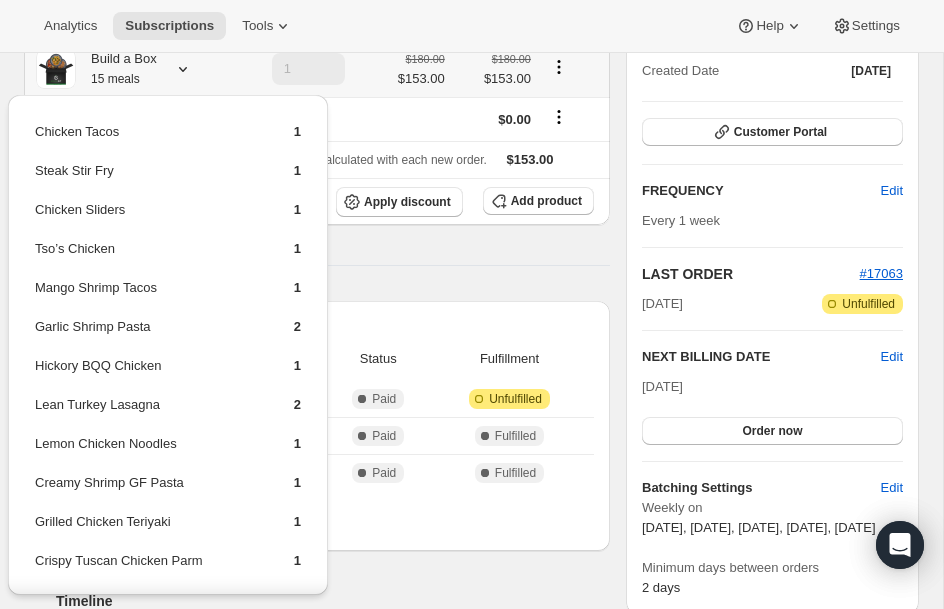 scroll, scrollTop: 280, scrollLeft: 0, axis: vertical 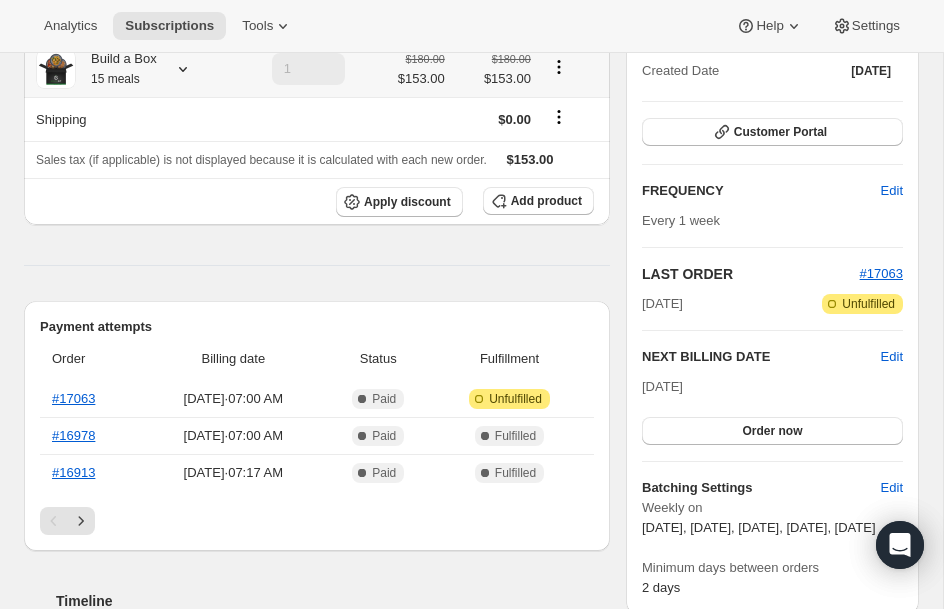 click on "Build a Box 15 meals" at bounding box center [116, 69] 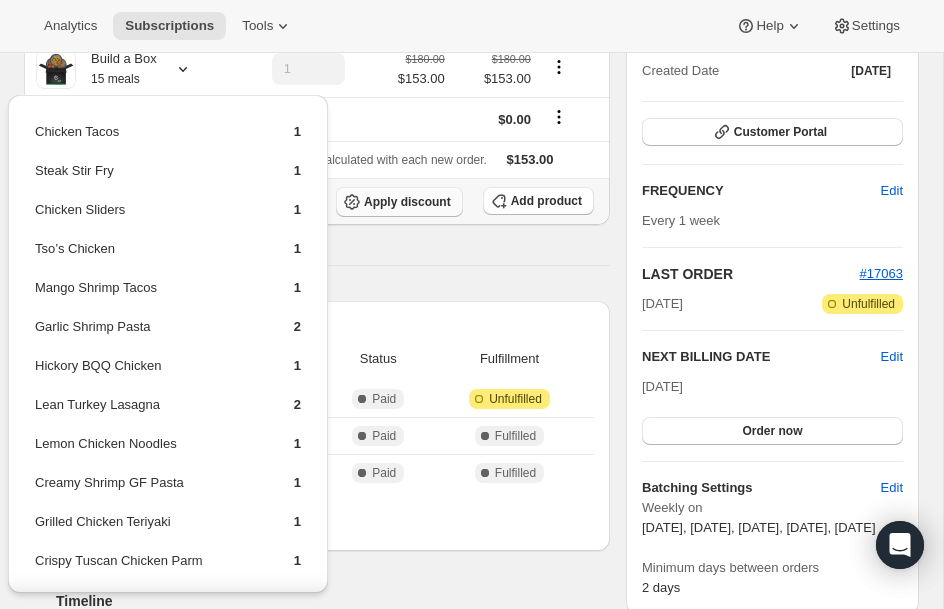 click on "Apply discount" at bounding box center [399, 202] 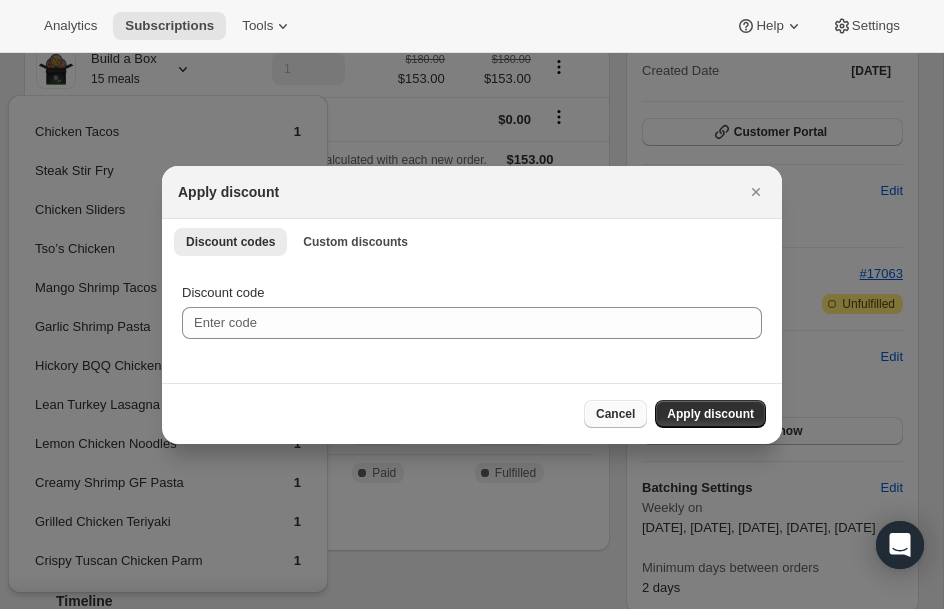 click on "Cancel" at bounding box center (615, 414) 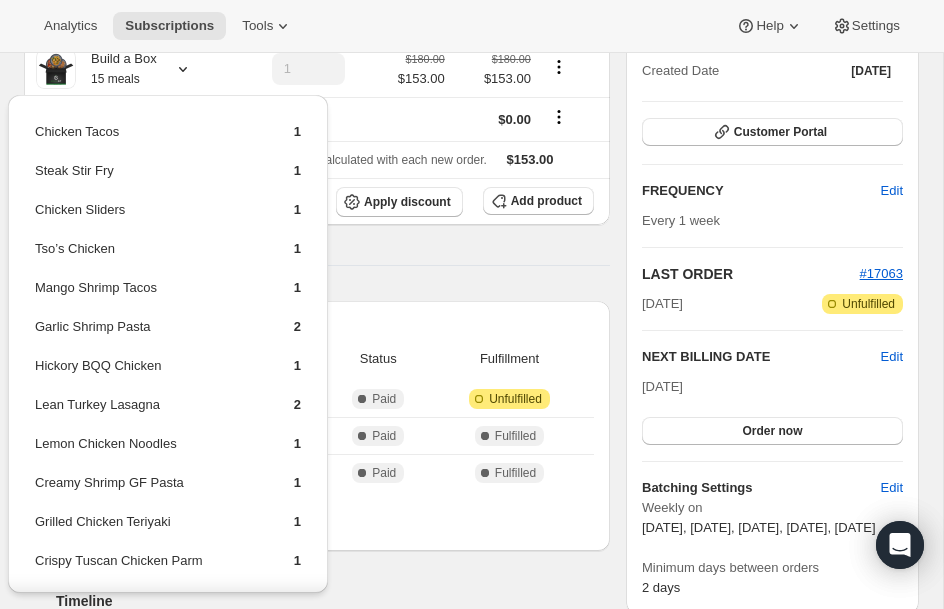 click on "Product Quantity Unit Price Price Build a Box 15 meals 1 $180.00 $153.00 $180.00 $153.00 Shipping $0.00 Sales tax (if applicable) is not displayed because it is calculated with each new order.   $153.00 Apply discount Add product Payment attempts Order Billing date Status Fulfillment #17063 Jul 25, 2025  ·  07:00 AM  Complete Paid Attention Incomplete Unfulfilled #16978 Jul 18, 2025  ·  07:00 AM  Complete Paid  Complete Fulfilled #16913 Jul 12, 2025  ·  07:17 AM  Complete Paid  Complete Fulfilled Timeline Jul 25, 2025 Joseph Gonzalez updated box contents via Customer Portal 12:34 PM New box selection 1 - Chicken Sliders 1 - Chicken Tacos 1 - Creamy Shrimp GF Pasta 1 - Crispy Tuscan Chicken Parm 2 - Garlic Shrimp Pasta 1 - Grilled Chicken Teriyaki 1 - Hickory BQQ Chicken 2 - Lean Turkey Lasagna 1 - Lemon Chicken Noodles 1 - Mango Shrimp Tacos 1 - Steak Stir Fry 1 - Strawberry Cheese Cake French Toast 1 - Tso’s Chicken Previous box selection 1 - Korean Beef 1 - Chicken Tacos 1 - The Hungry Man View order" at bounding box center [317, 697] 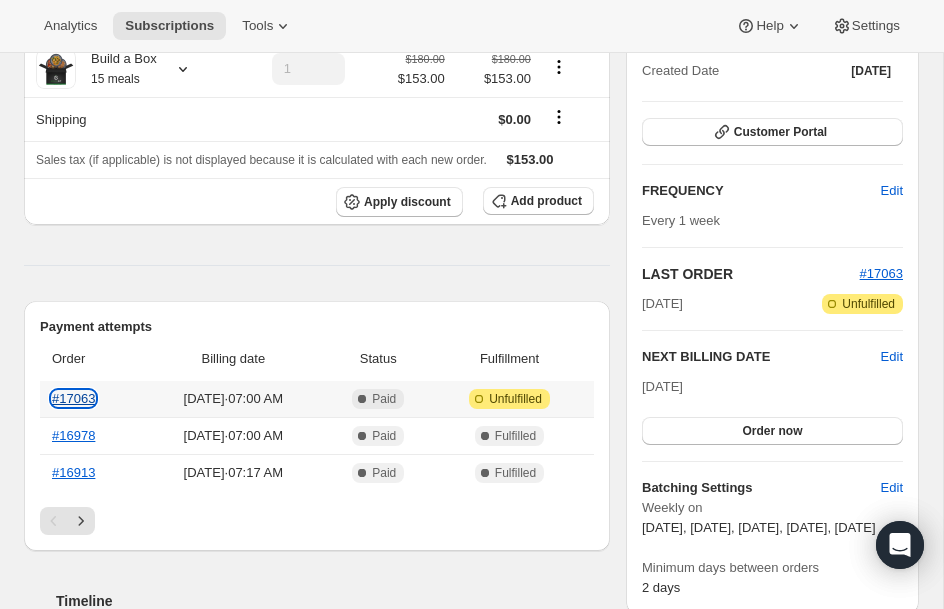 click on "#17063" at bounding box center (73, 398) 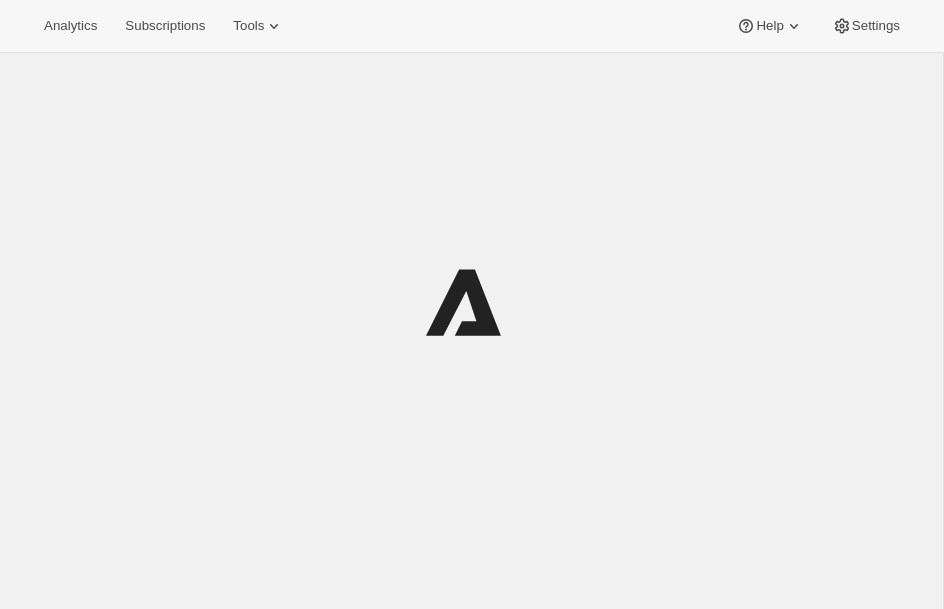 scroll, scrollTop: 0, scrollLeft: 0, axis: both 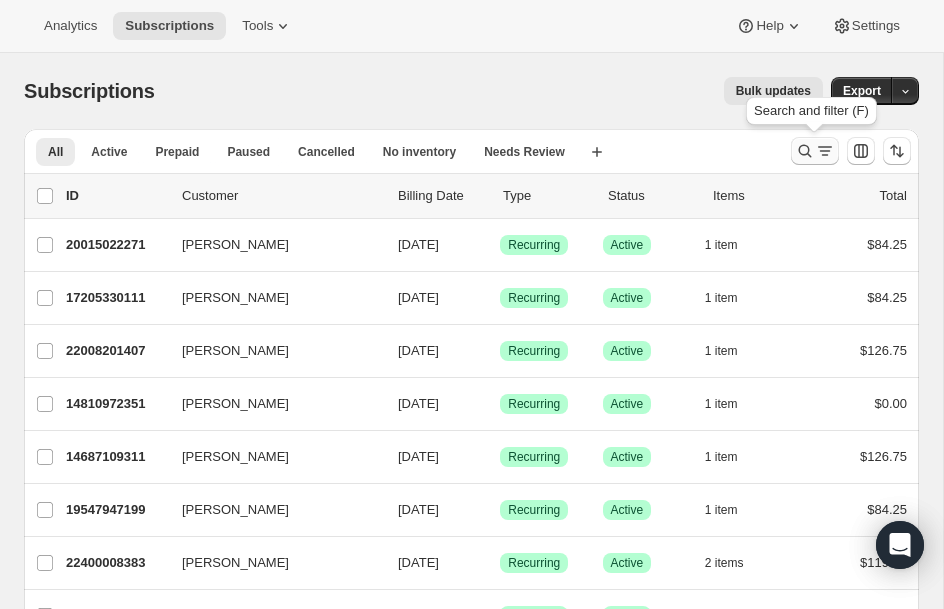click 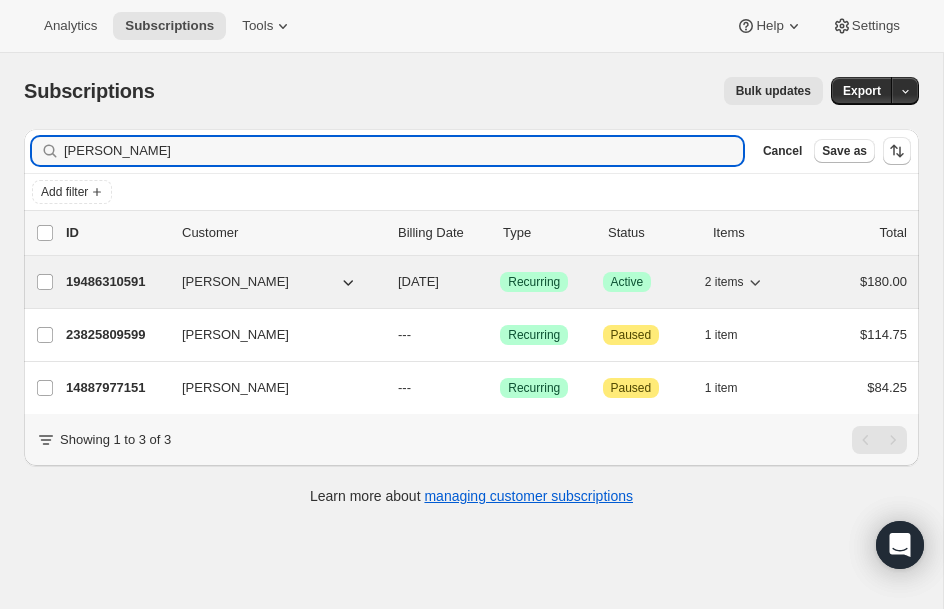type on "[PERSON_NAME]" 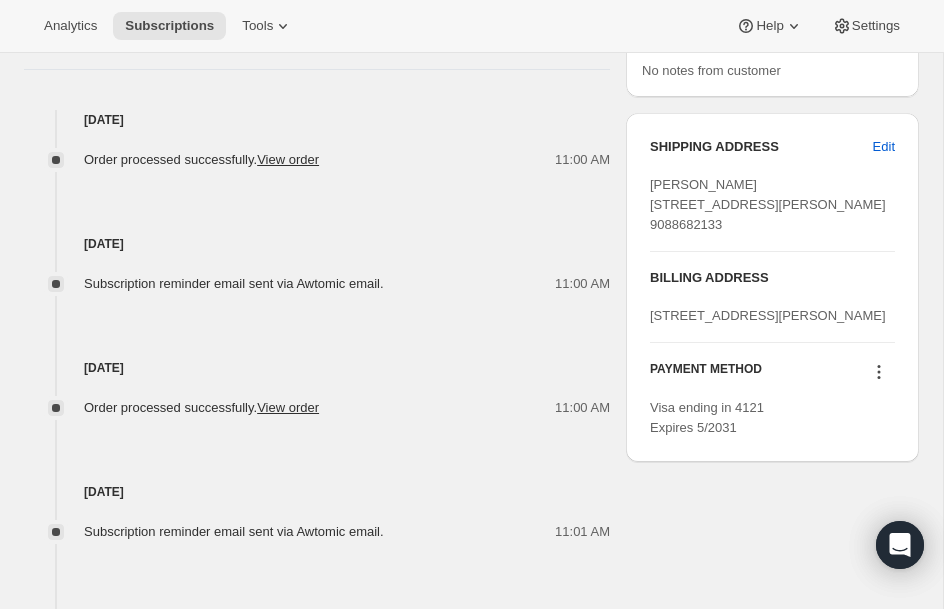 scroll, scrollTop: 880, scrollLeft: 0, axis: vertical 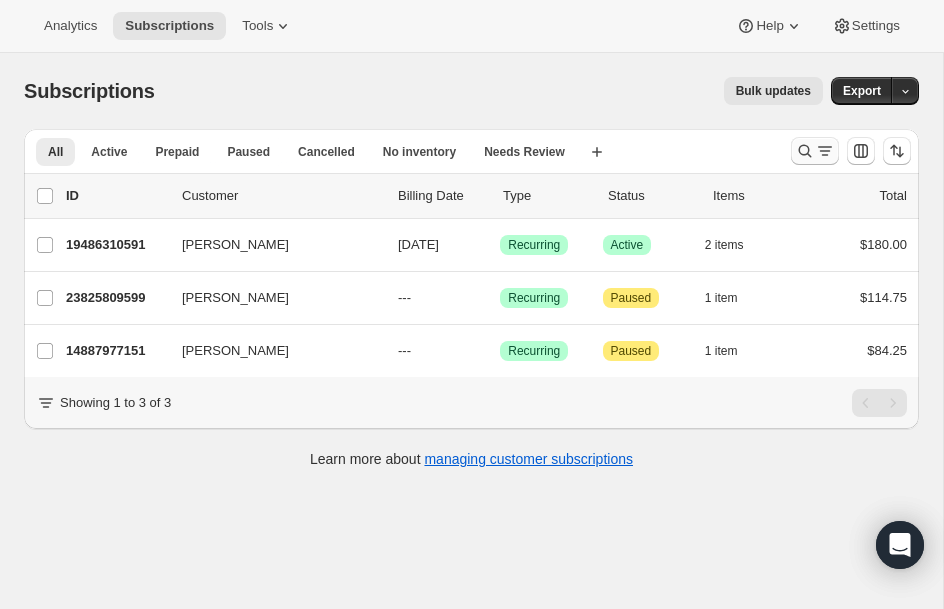 click at bounding box center (815, 151) 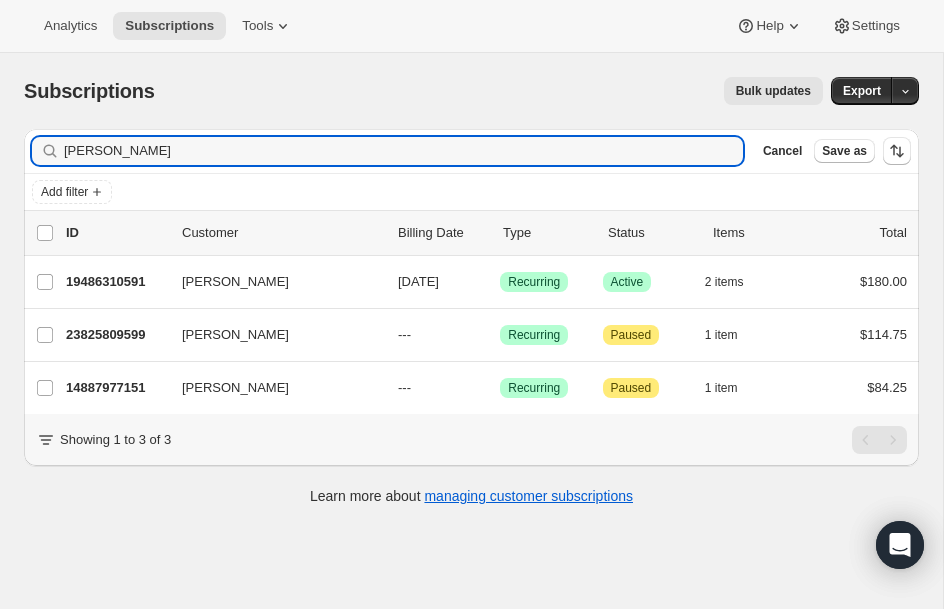 drag, startPoint x: 414, startPoint y: 150, endPoint x: -300, endPoint y: 135, distance: 714.15753 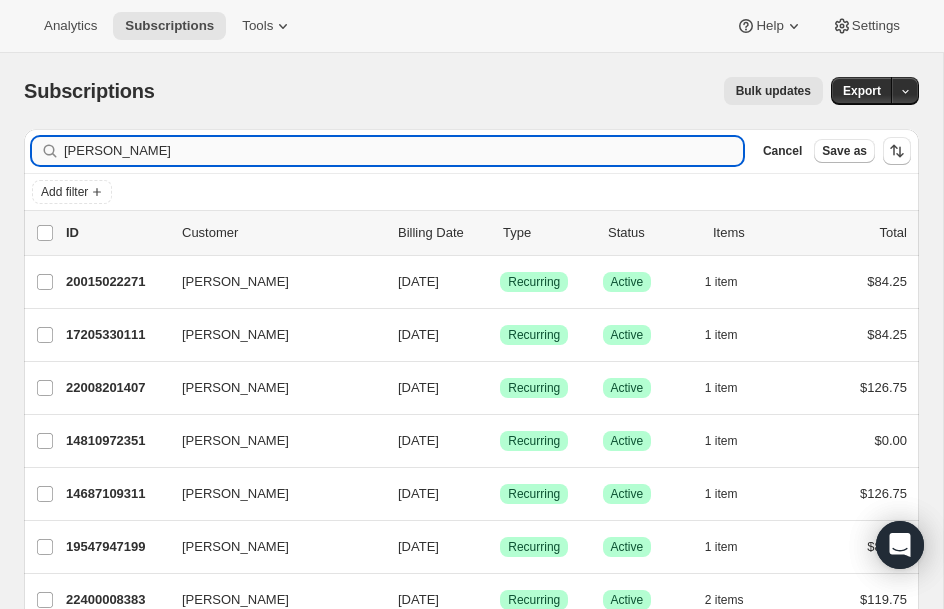 type on "[PERSON_NAME]" 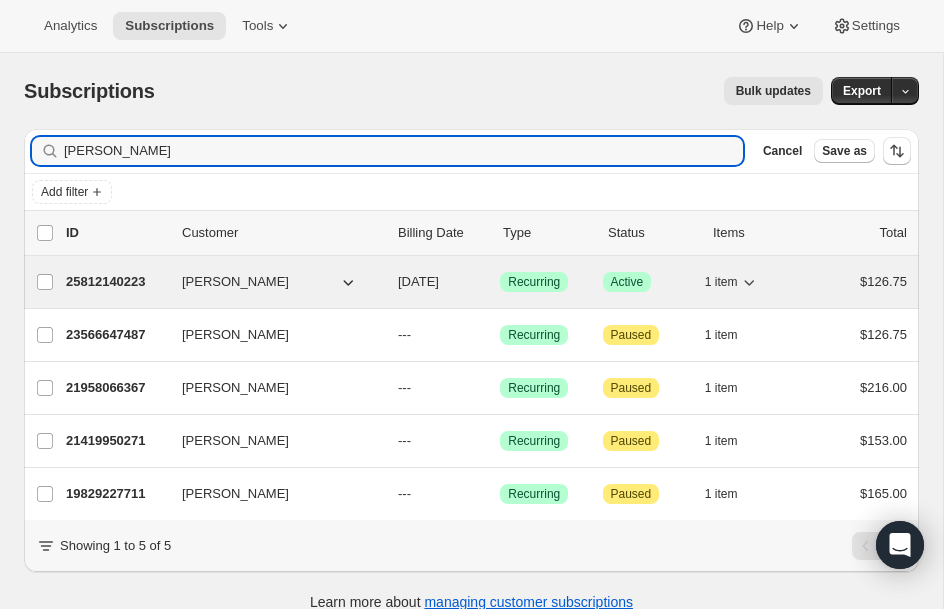click on "25812140223" at bounding box center (116, 282) 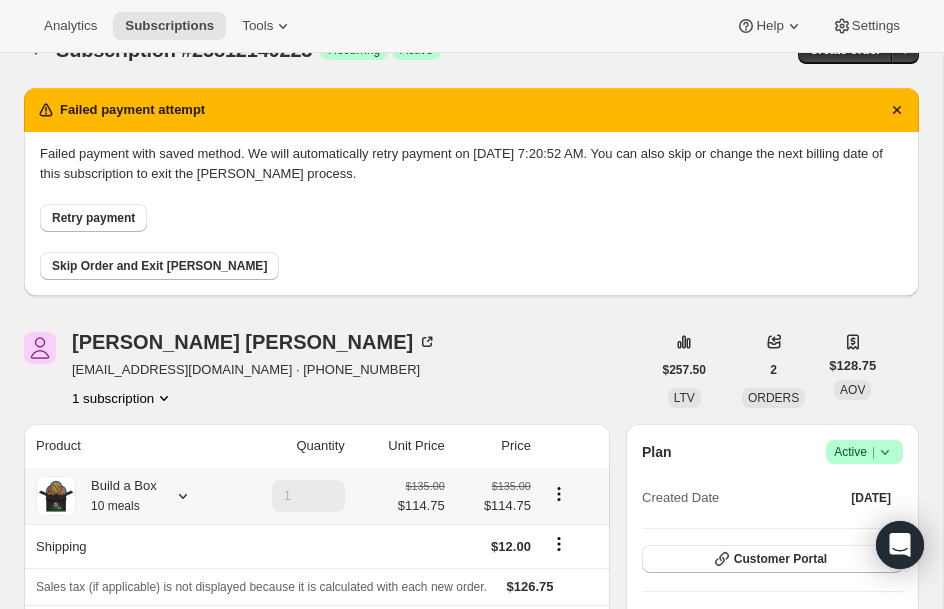 scroll, scrollTop: 40, scrollLeft: 0, axis: vertical 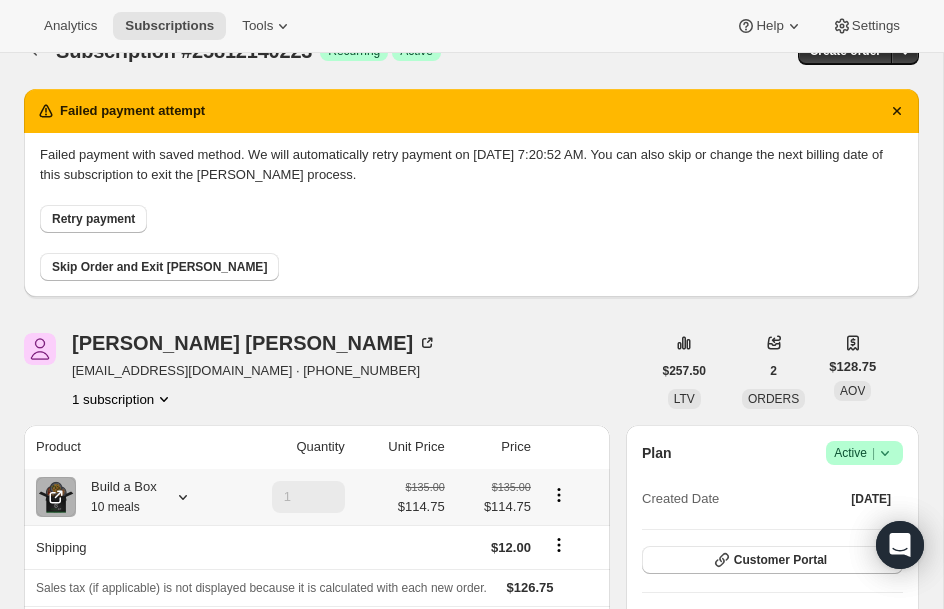 click on "Build a Box 10 meals" at bounding box center (116, 497) 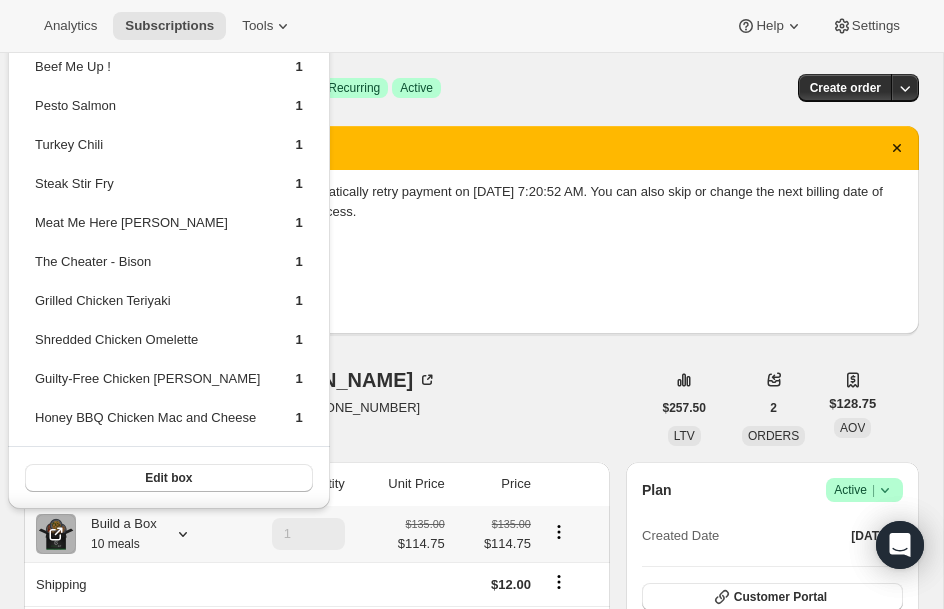 scroll, scrollTop: 0, scrollLeft: 0, axis: both 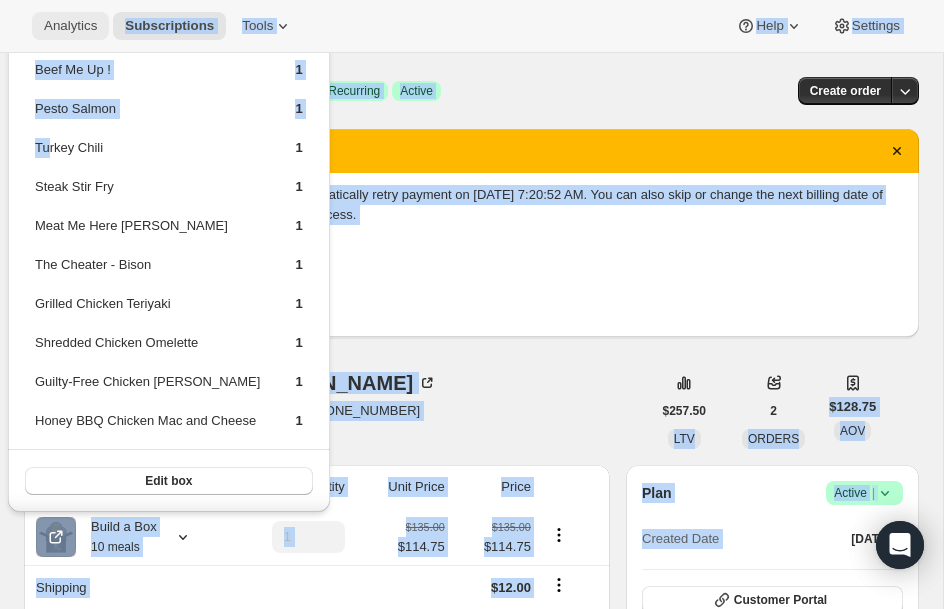 drag, startPoint x: 52, startPoint y: 147, endPoint x: 50, endPoint y: 34, distance: 113.0177 